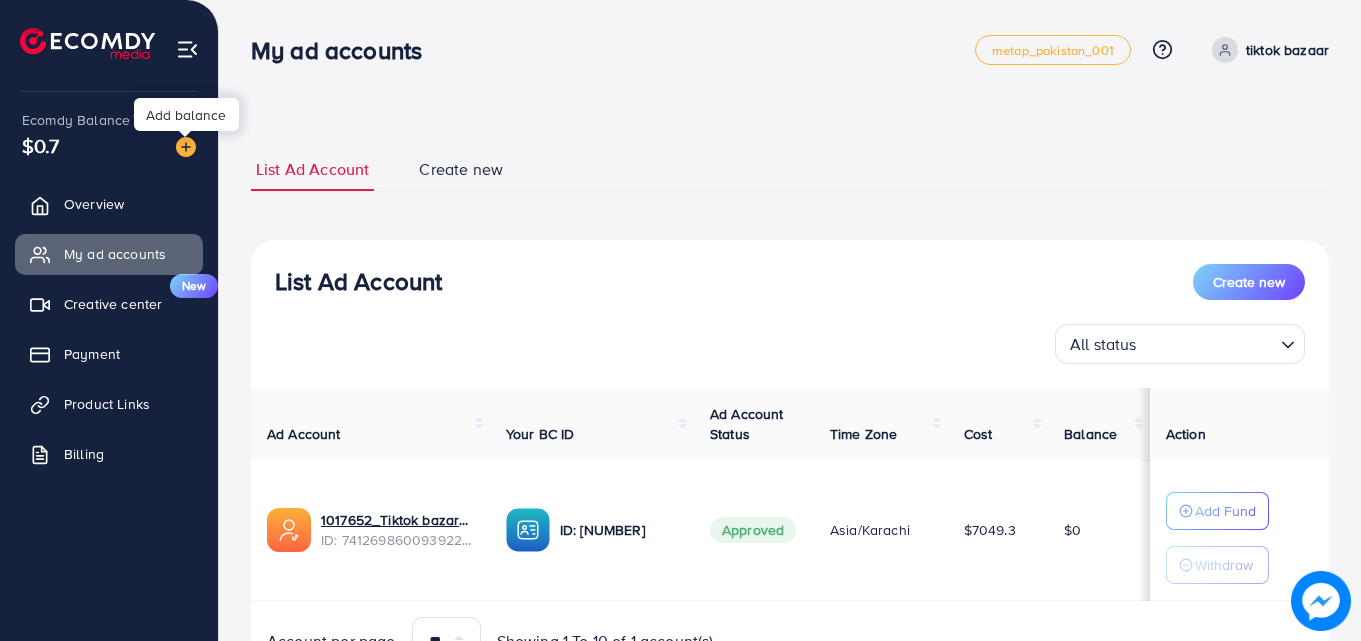 click at bounding box center [186, 147] 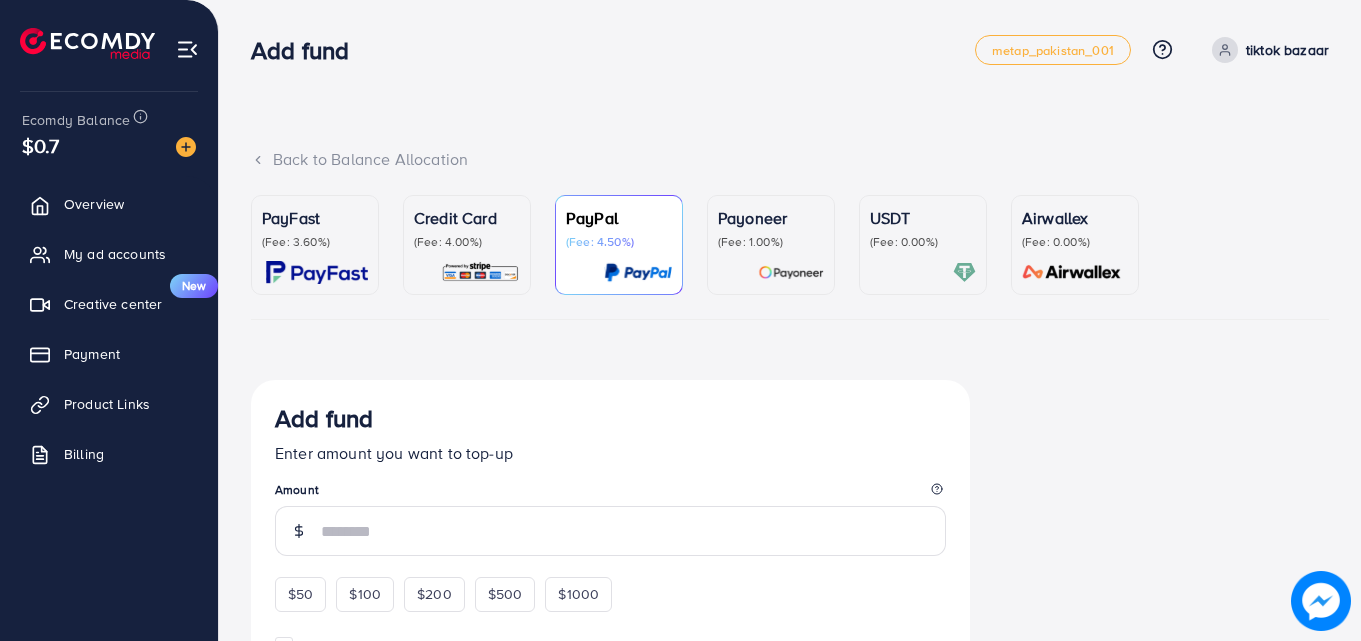 click on "(Fee: 3.60%)" at bounding box center (315, 242) 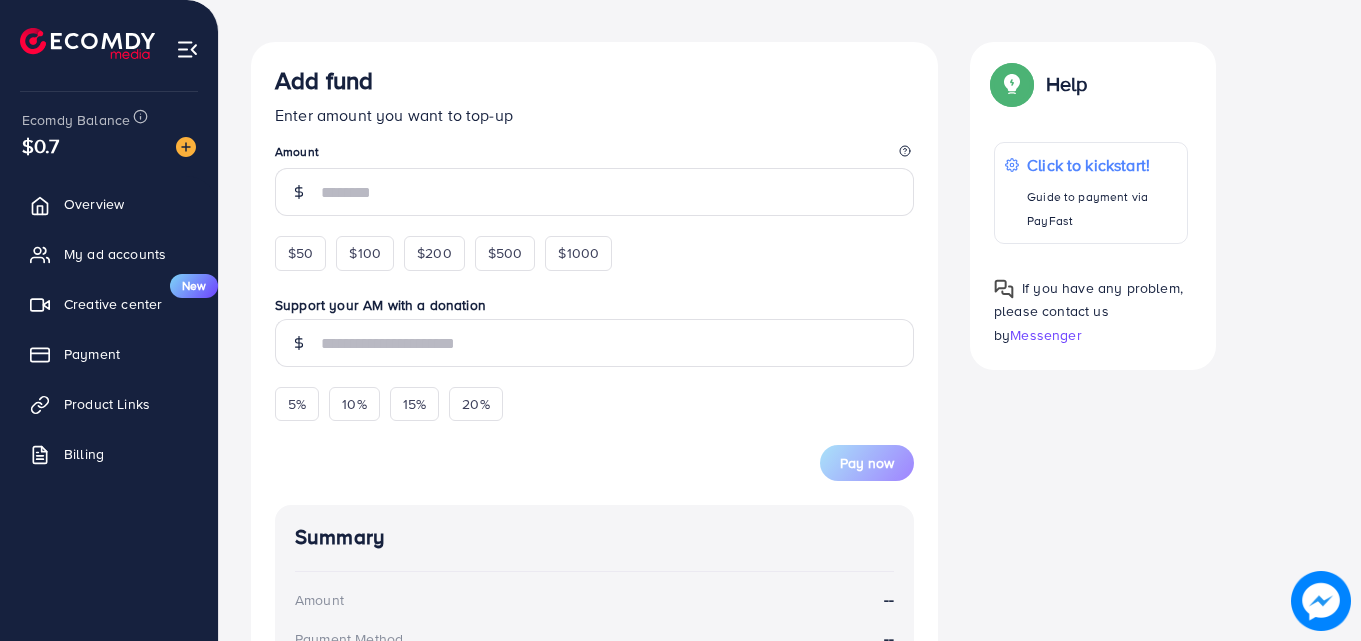 scroll, scrollTop: 400, scrollLeft: 0, axis: vertical 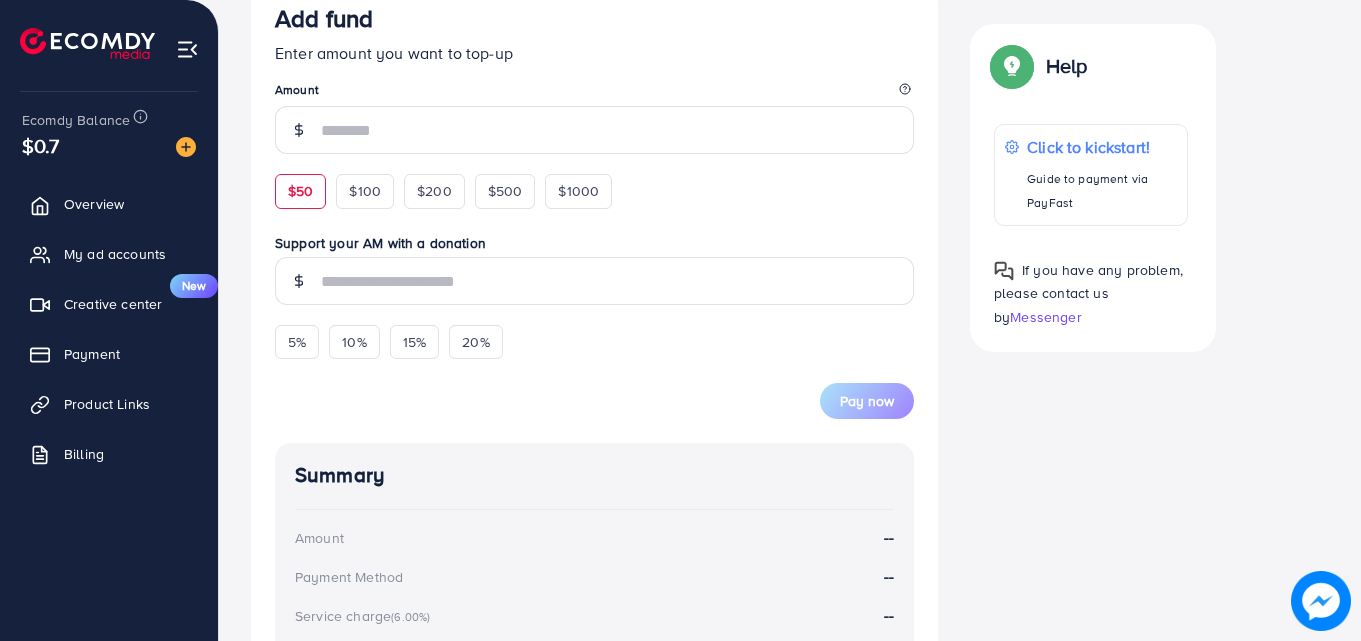 click on "$50" at bounding box center (300, 191) 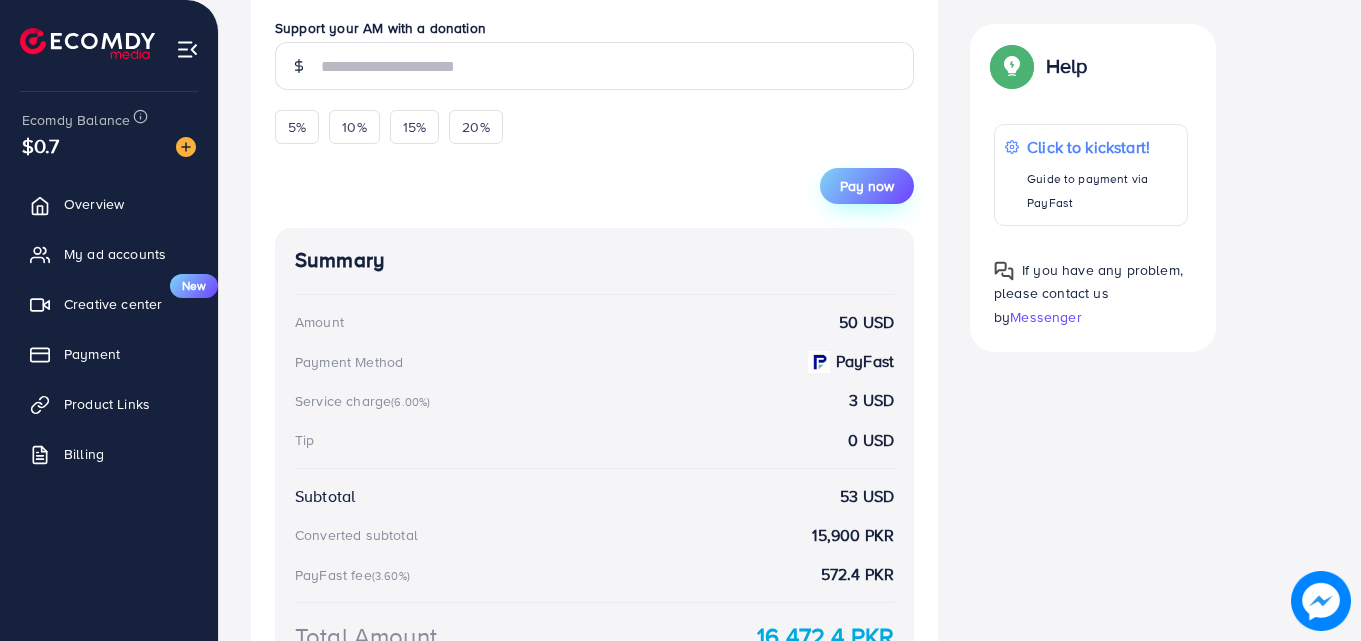 scroll, scrollTop: 700, scrollLeft: 0, axis: vertical 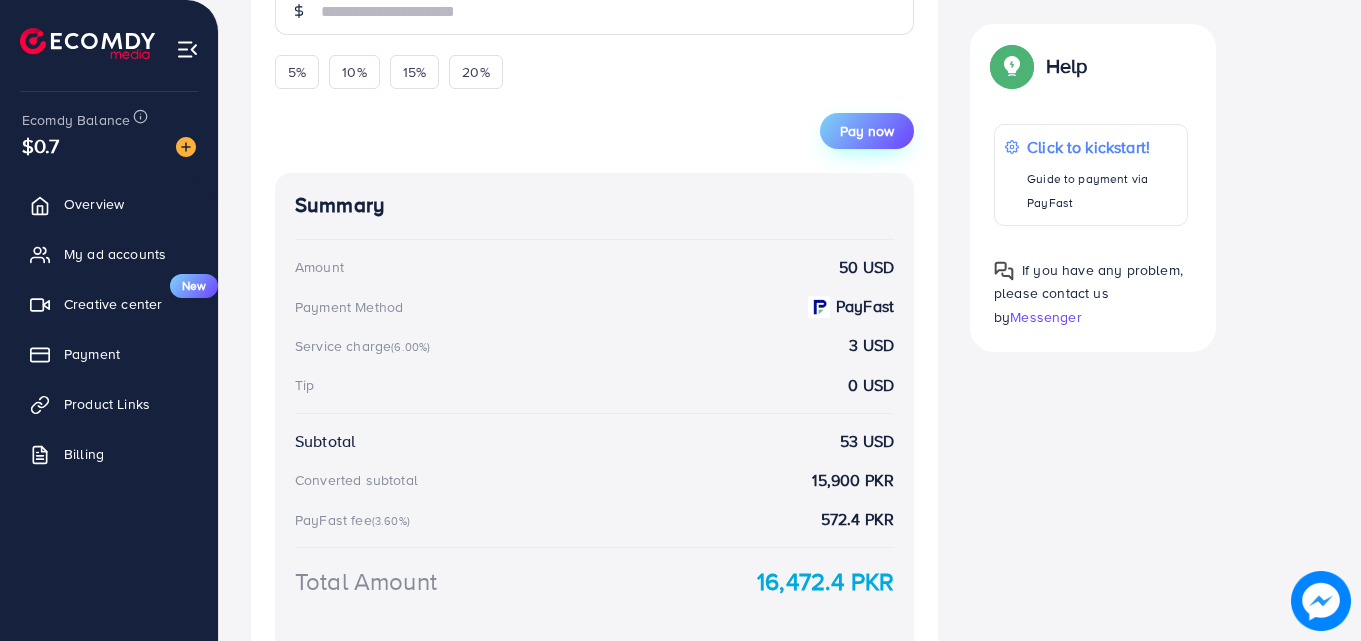 click on "Pay now" at bounding box center (867, 131) 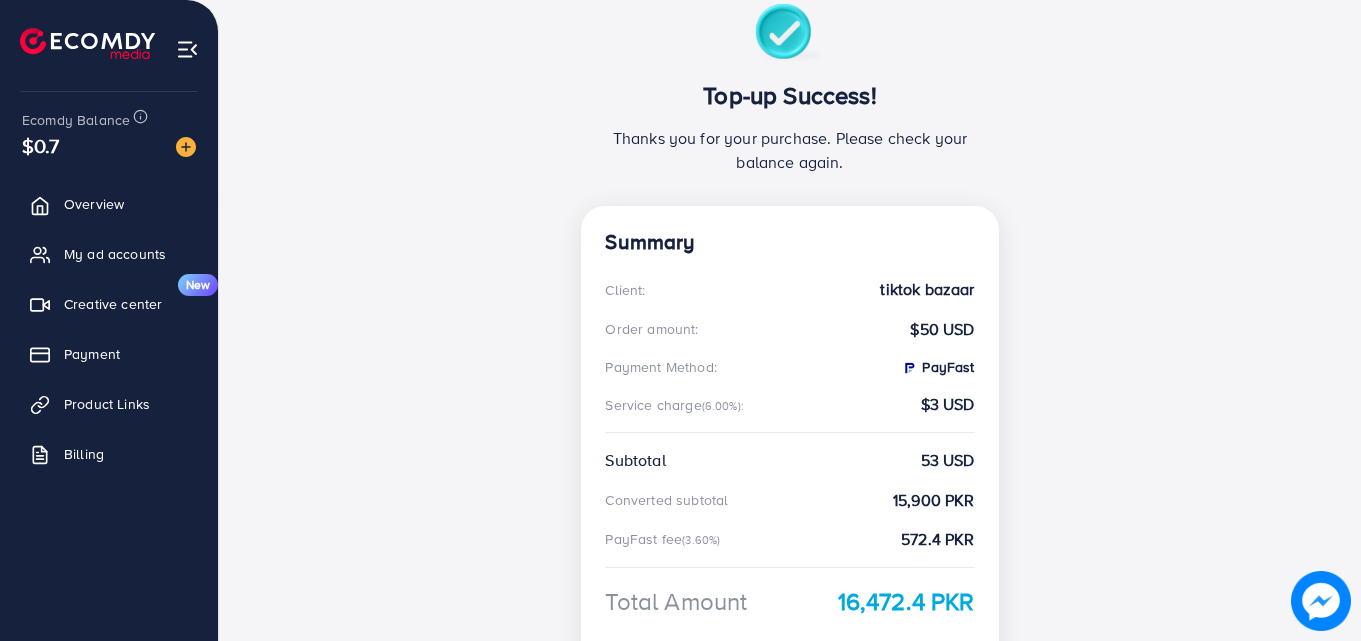 scroll, scrollTop: 200, scrollLeft: 0, axis: vertical 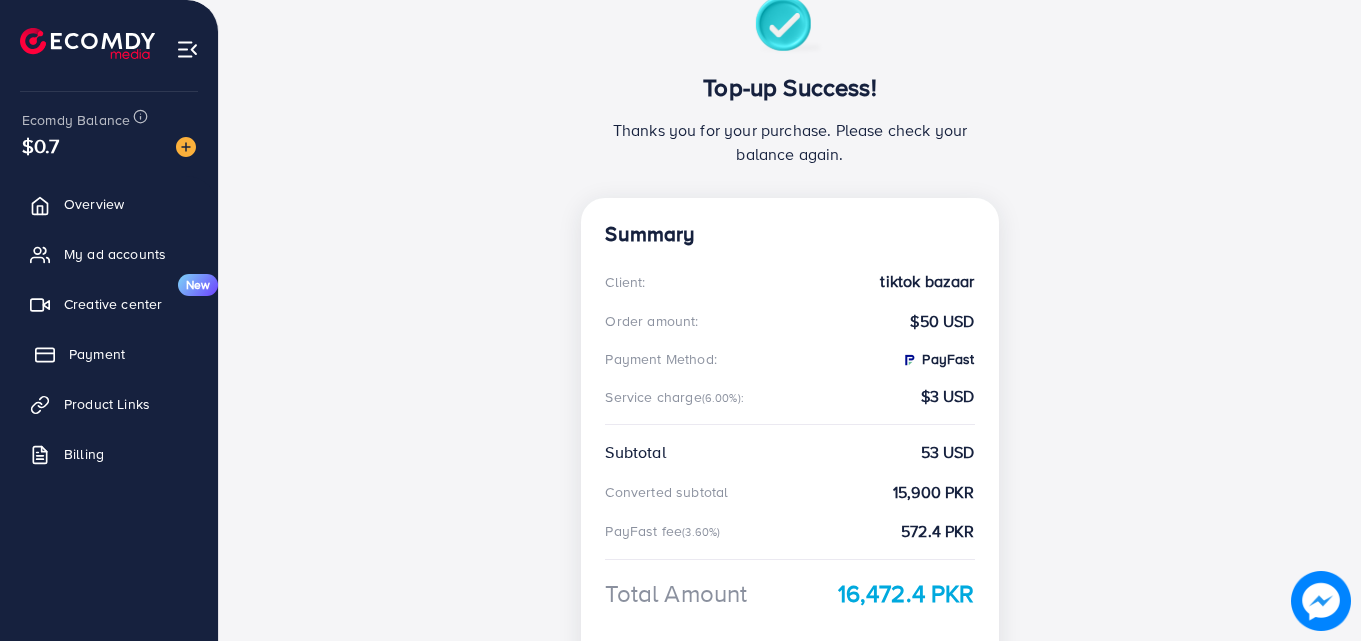 click on "Payment" at bounding box center (109, 354) 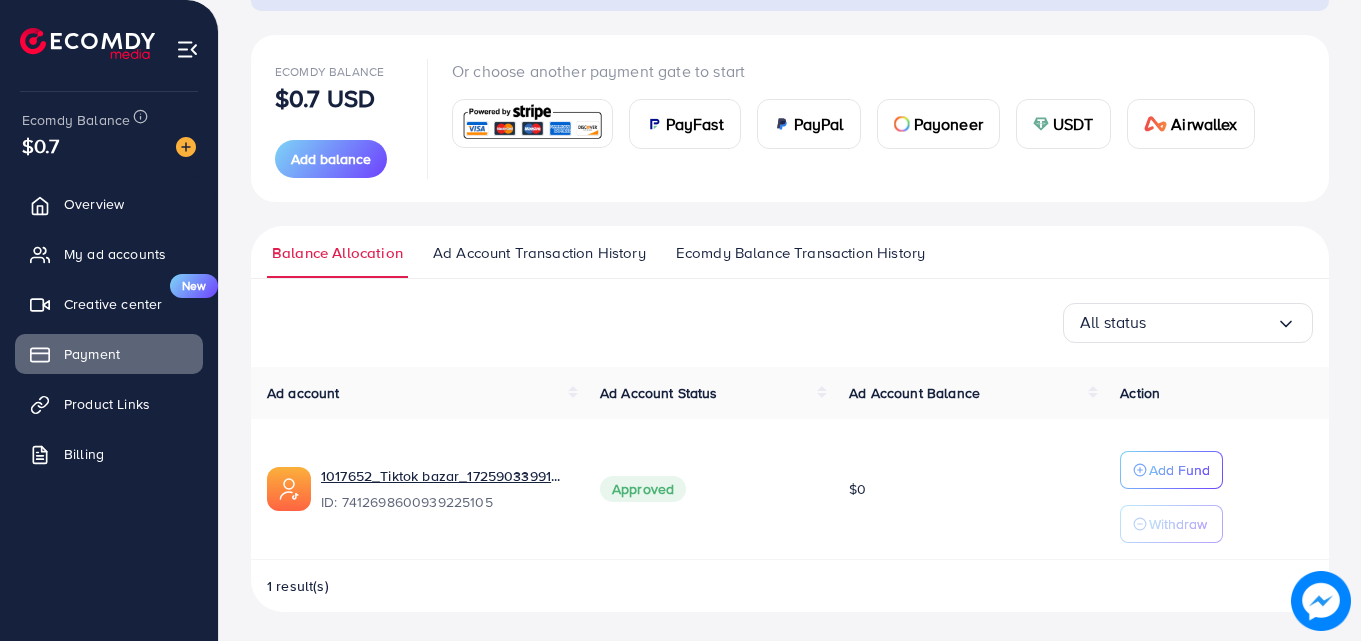scroll, scrollTop: 207, scrollLeft: 0, axis: vertical 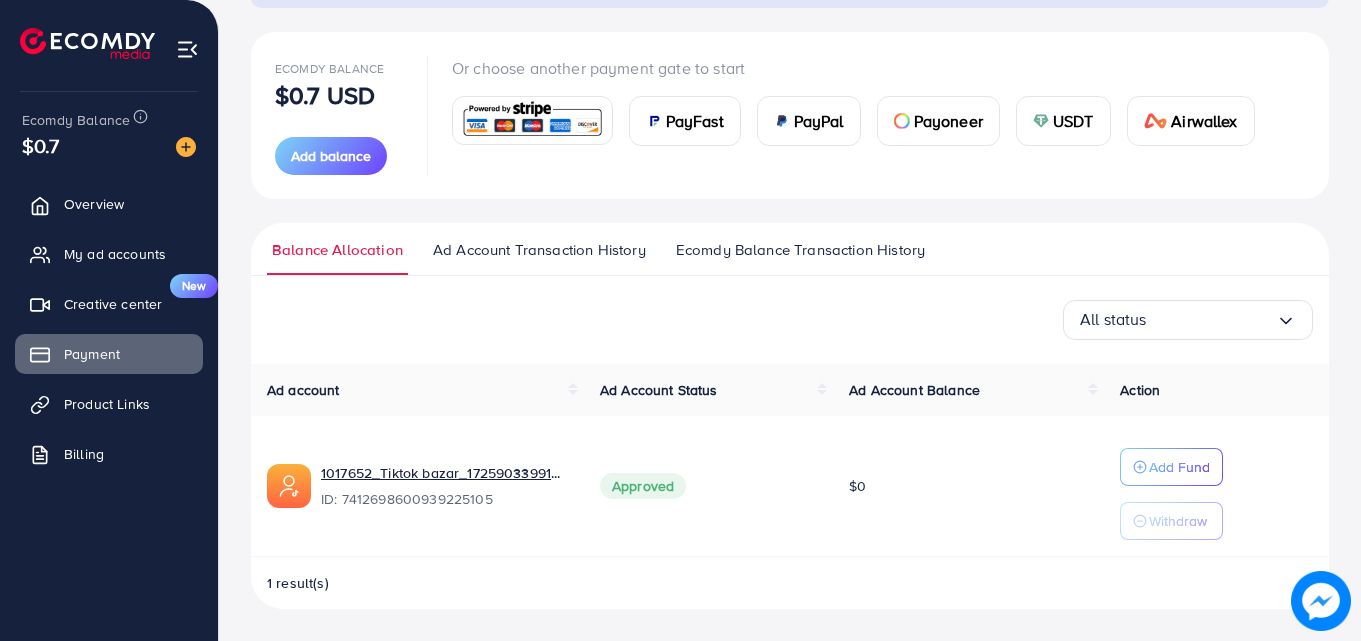 click on "Ad Account Transaction History" at bounding box center [539, 250] 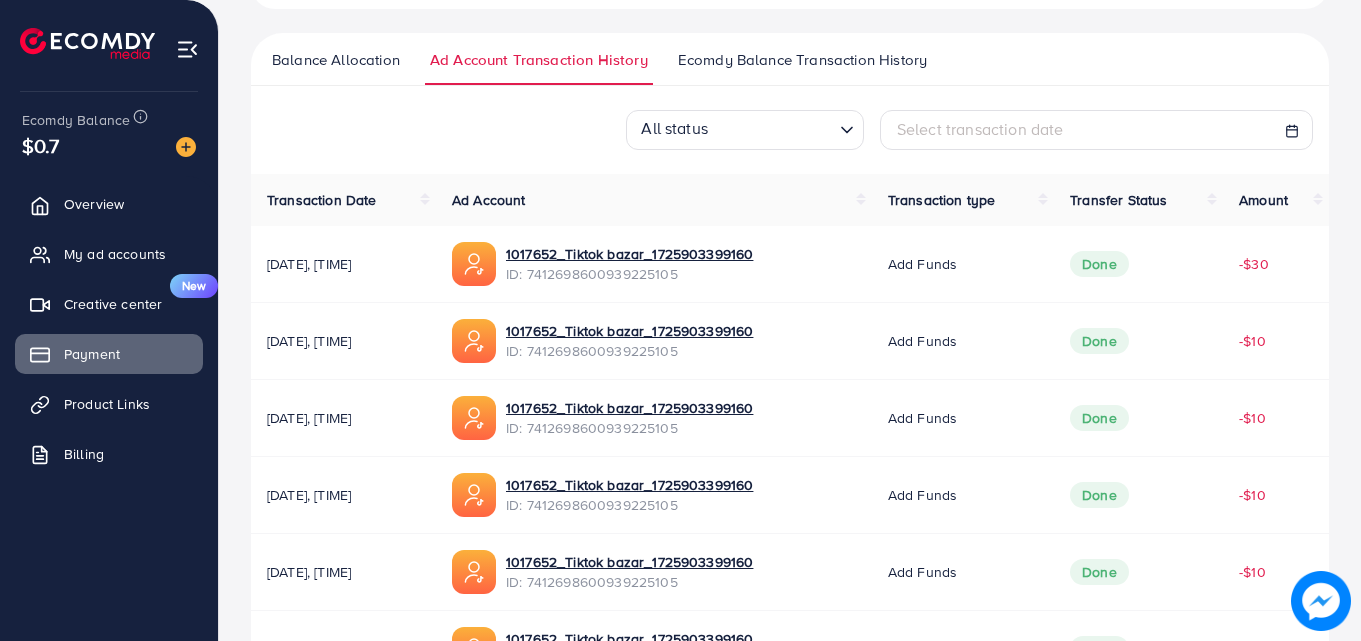 scroll, scrollTop: 400, scrollLeft: 0, axis: vertical 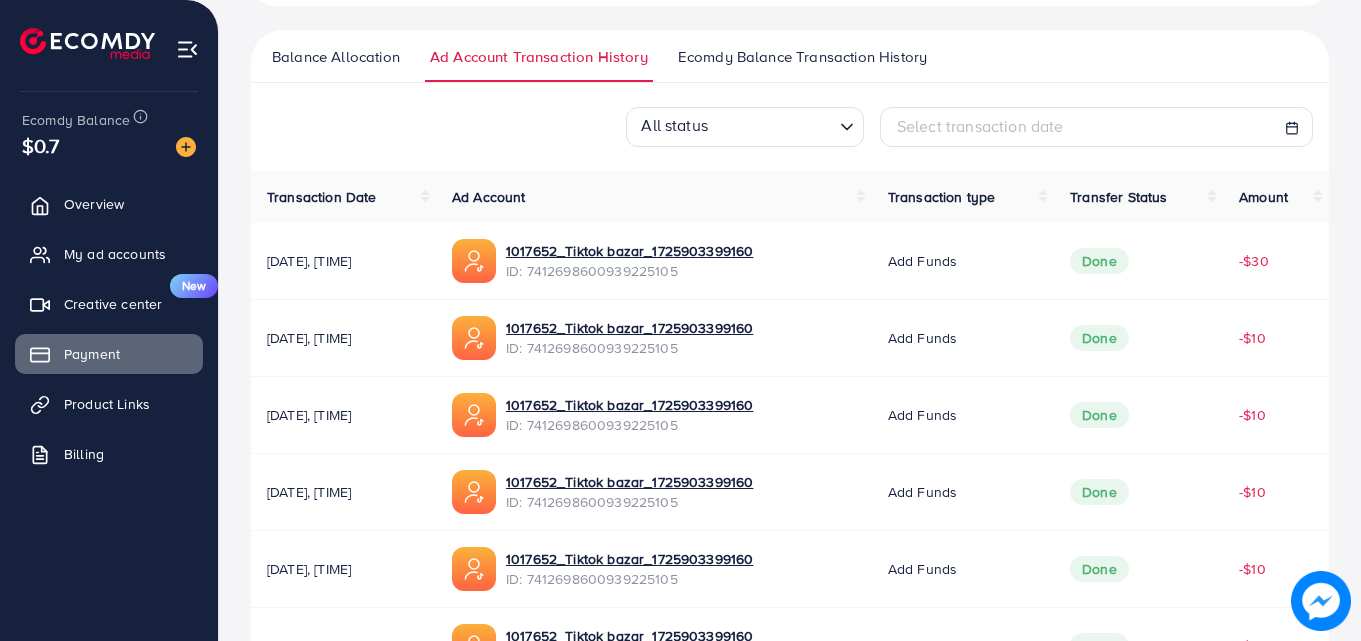 click on "Ecomdy Balance Transaction History" at bounding box center [802, 57] 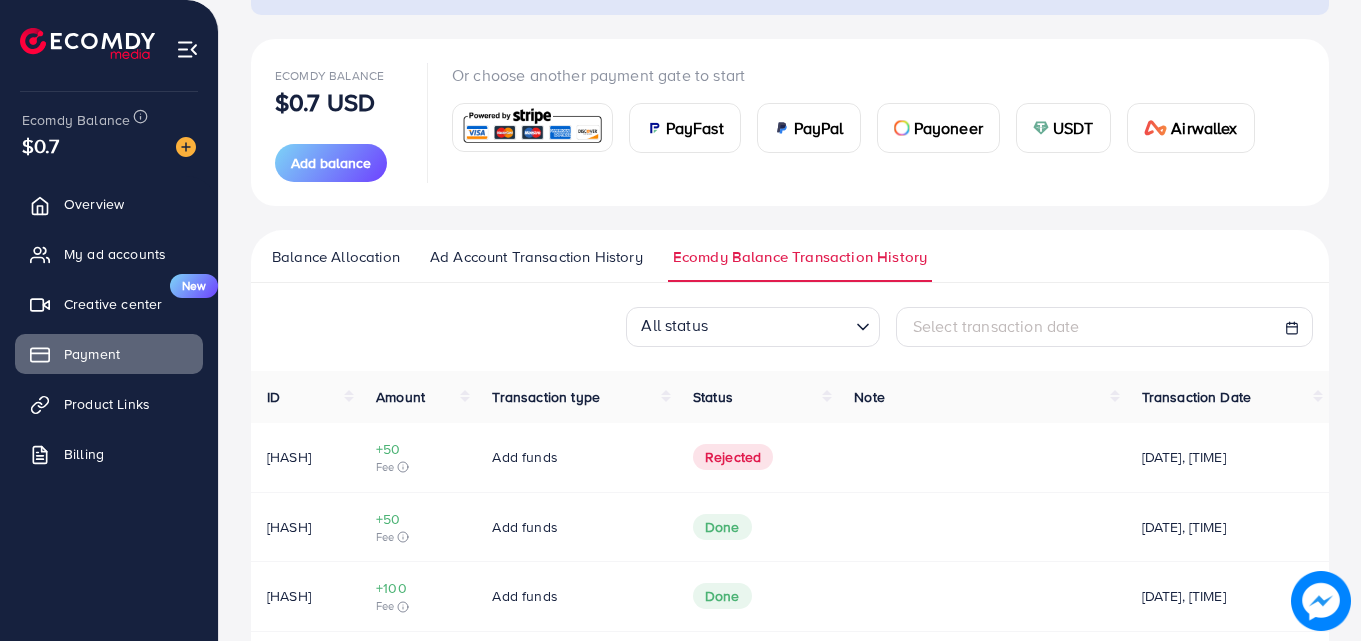scroll, scrollTop: 300, scrollLeft: 0, axis: vertical 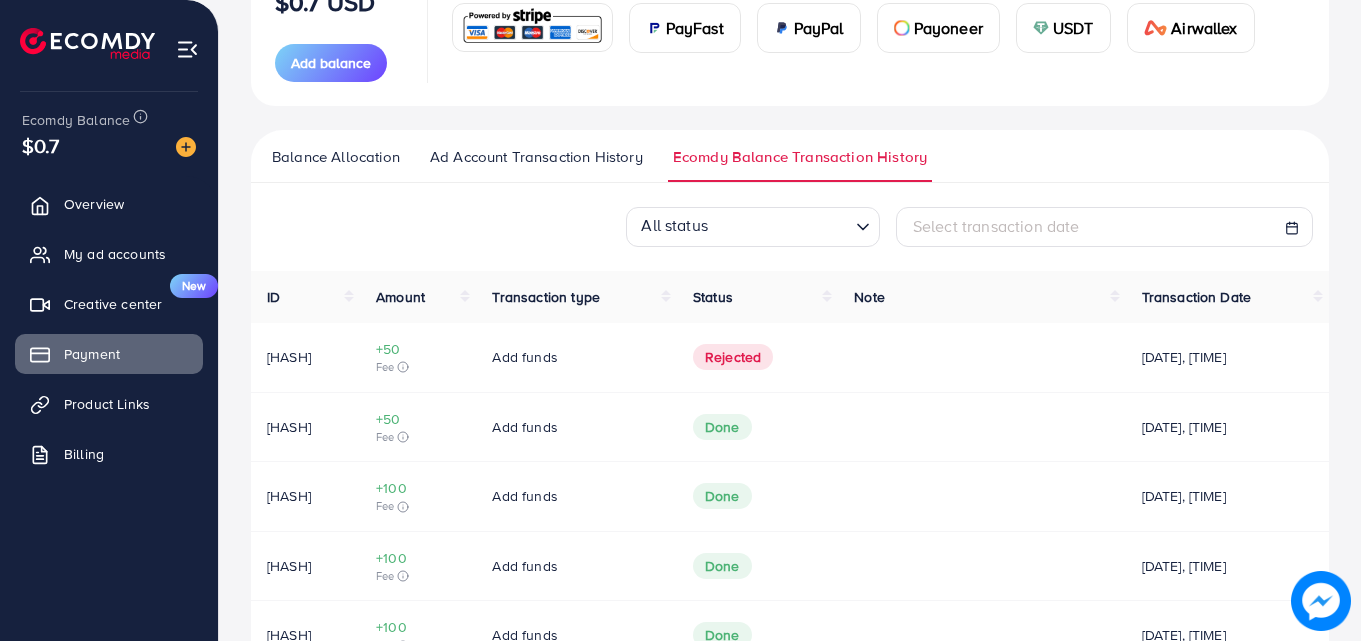 click on "Add funds" at bounding box center [576, 357] 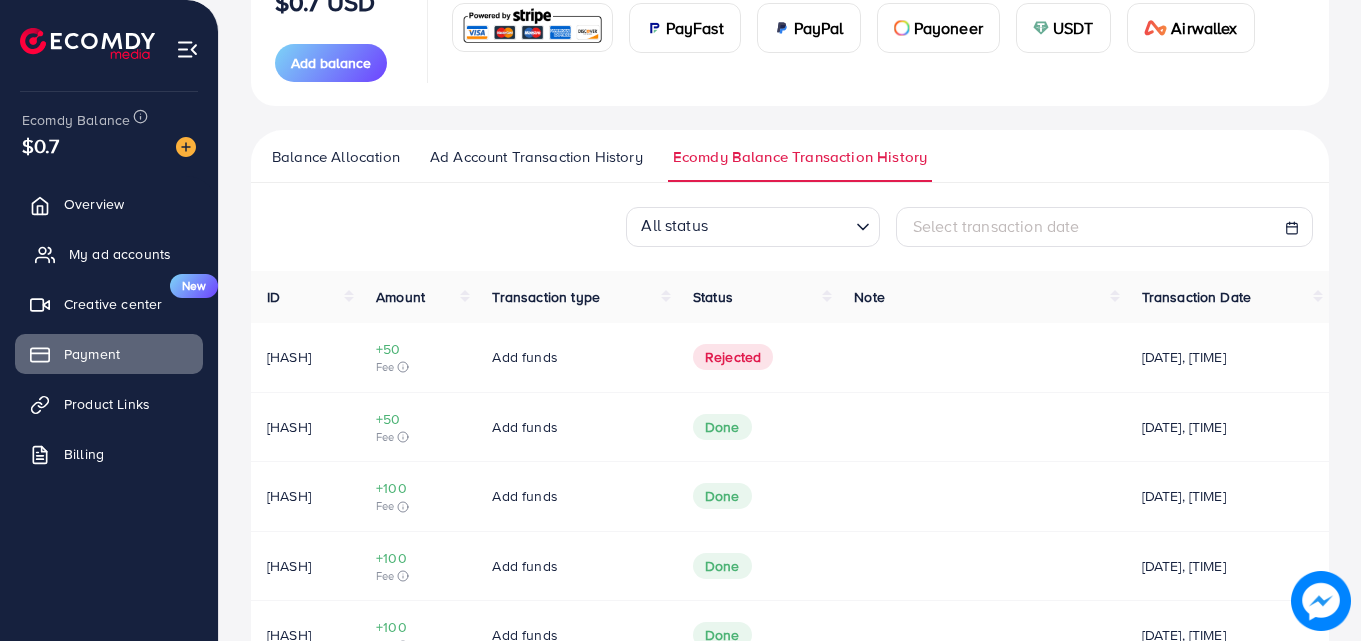 click on "My ad accounts" at bounding box center [120, 254] 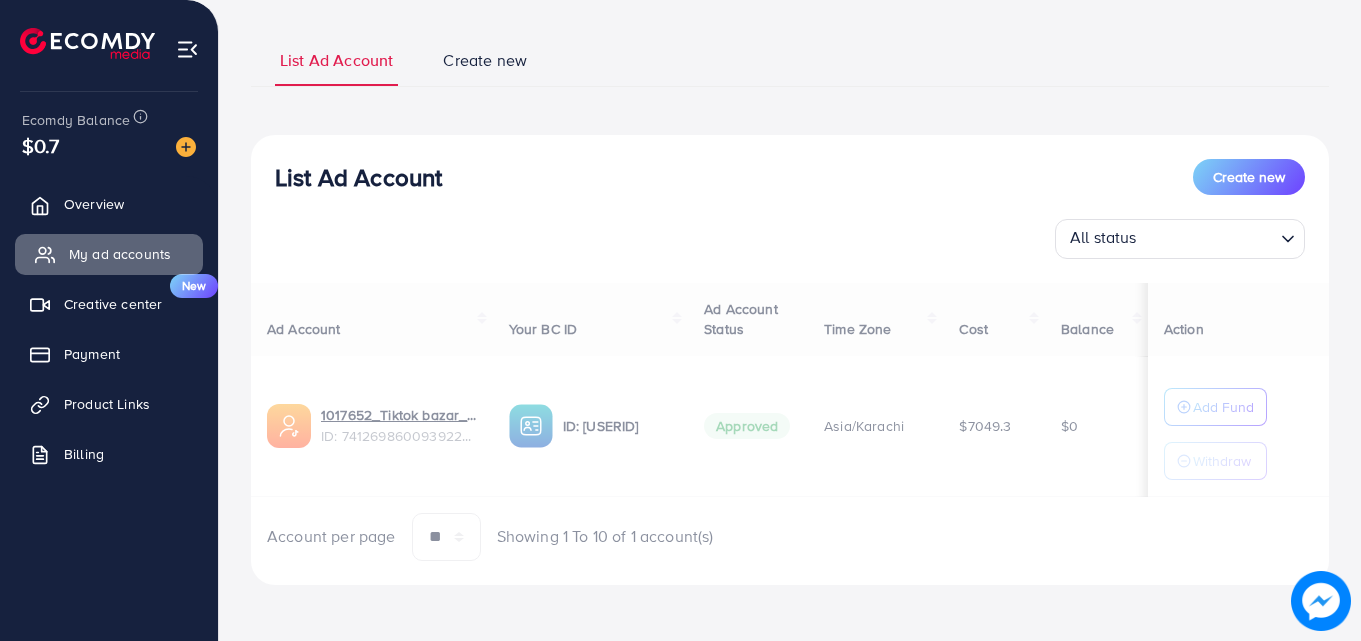 scroll, scrollTop: 0, scrollLeft: 0, axis: both 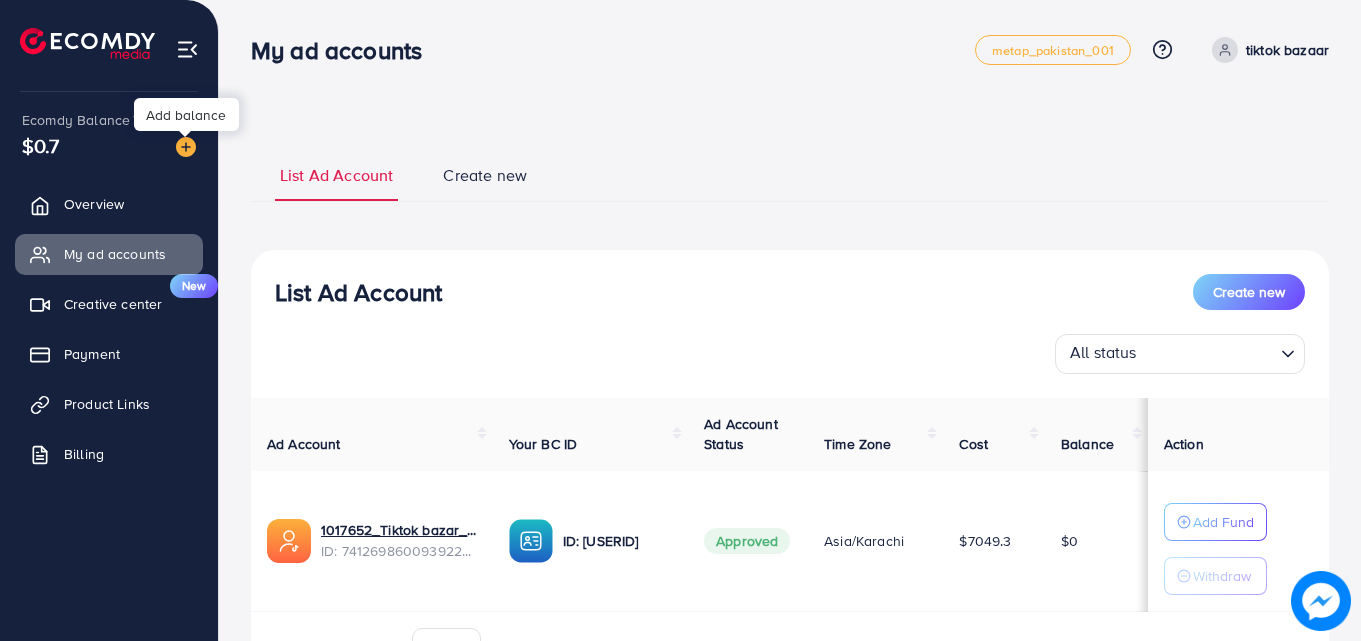 click at bounding box center [186, 147] 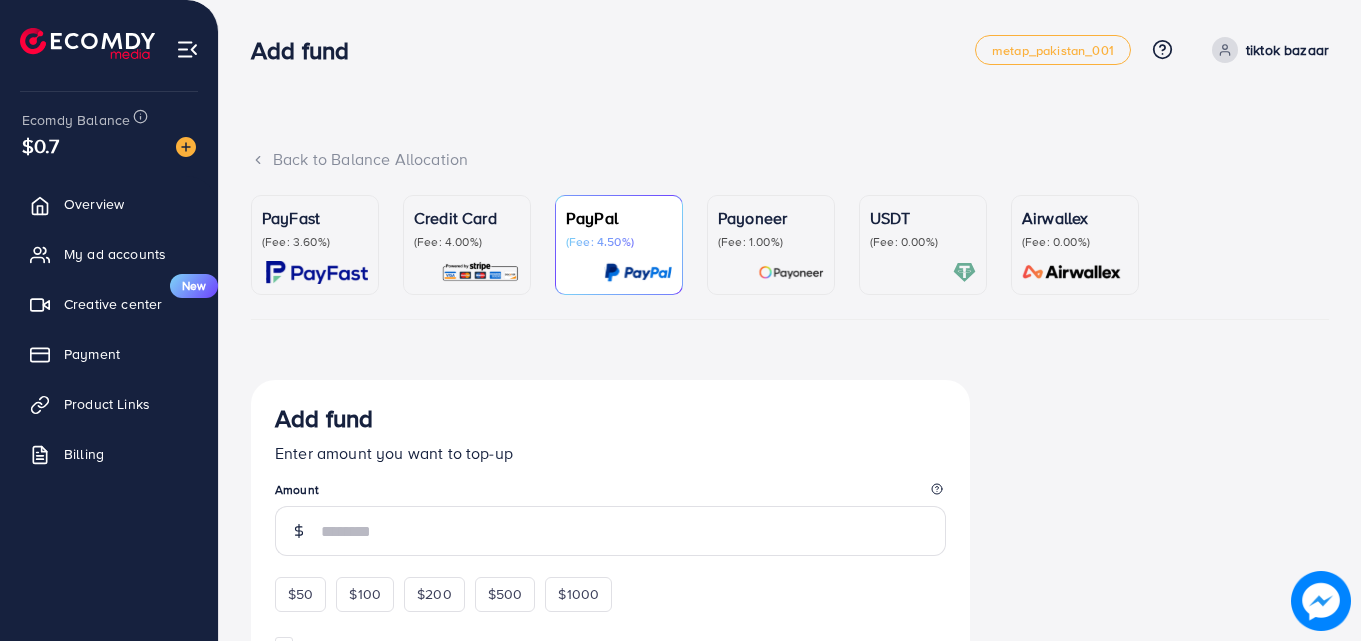 click on "(Fee: 3.60%)" at bounding box center (315, 242) 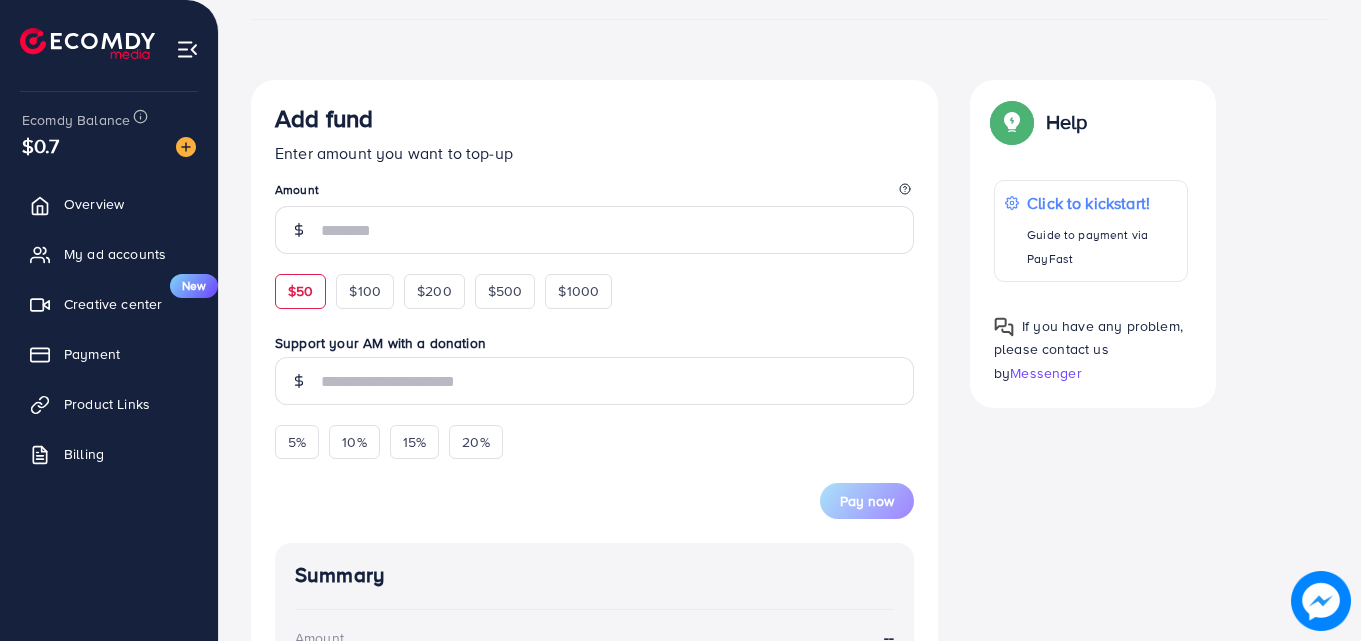 click on "$50" at bounding box center (300, 291) 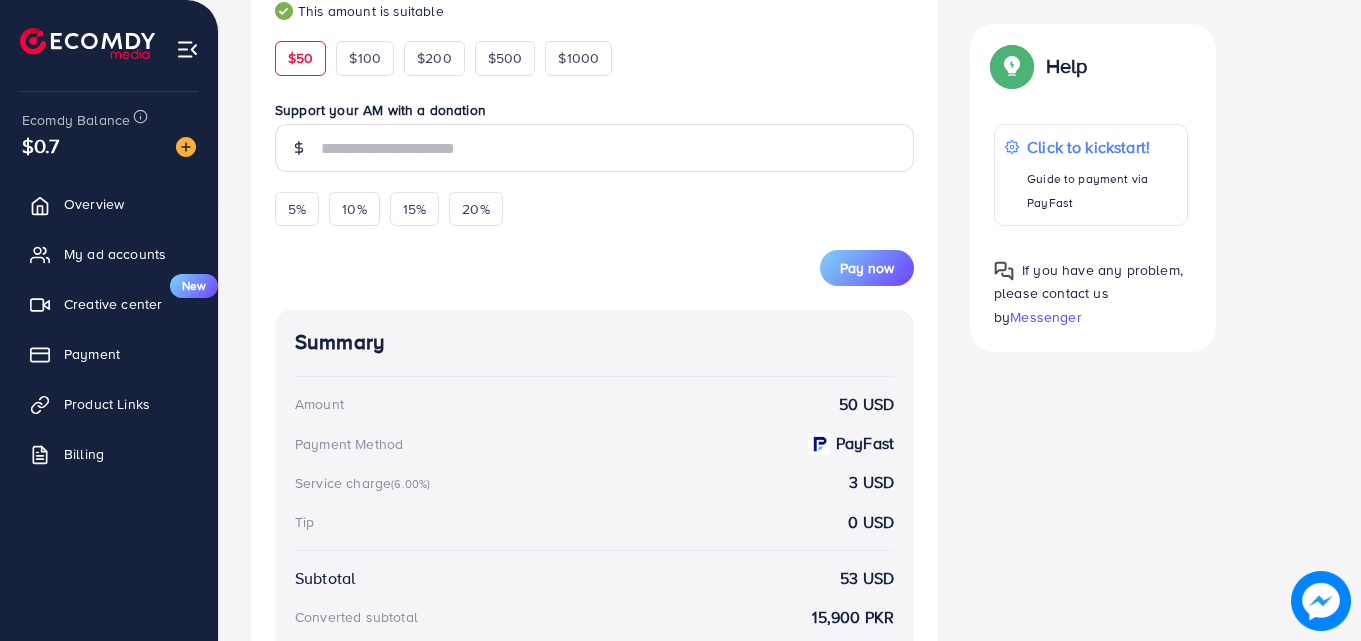 scroll, scrollTop: 600, scrollLeft: 0, axis: vertical 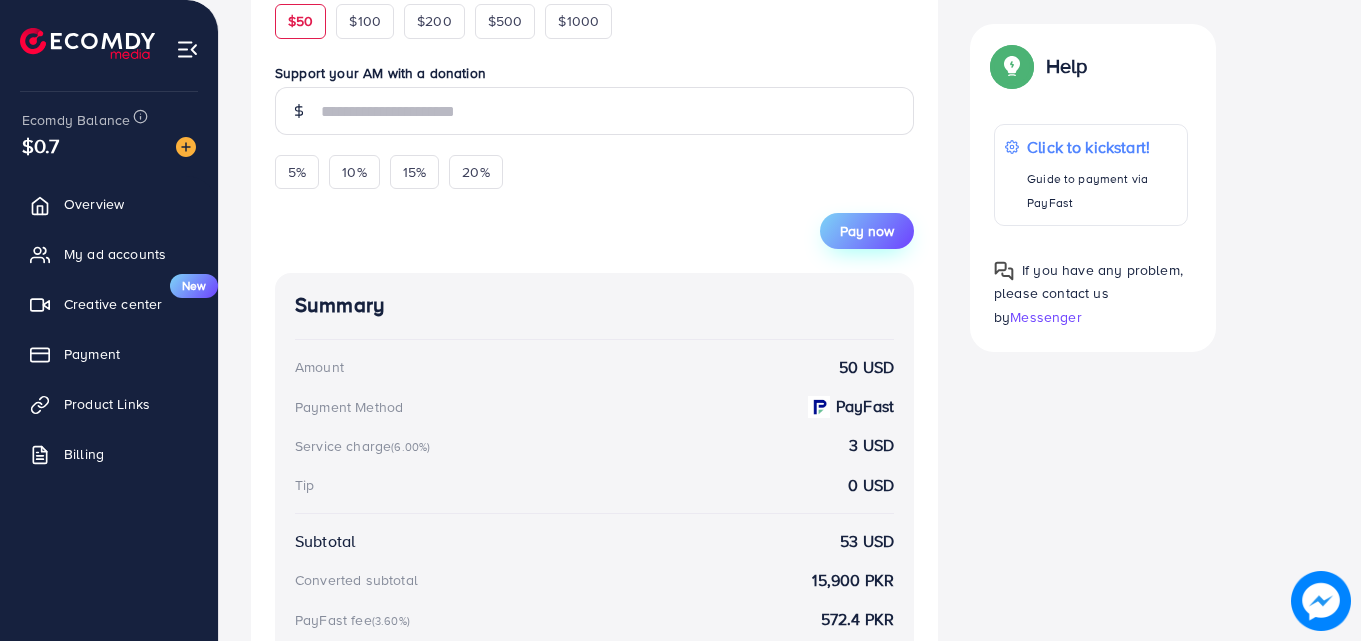 click on "Pay now" at bounding box center [867, 231] 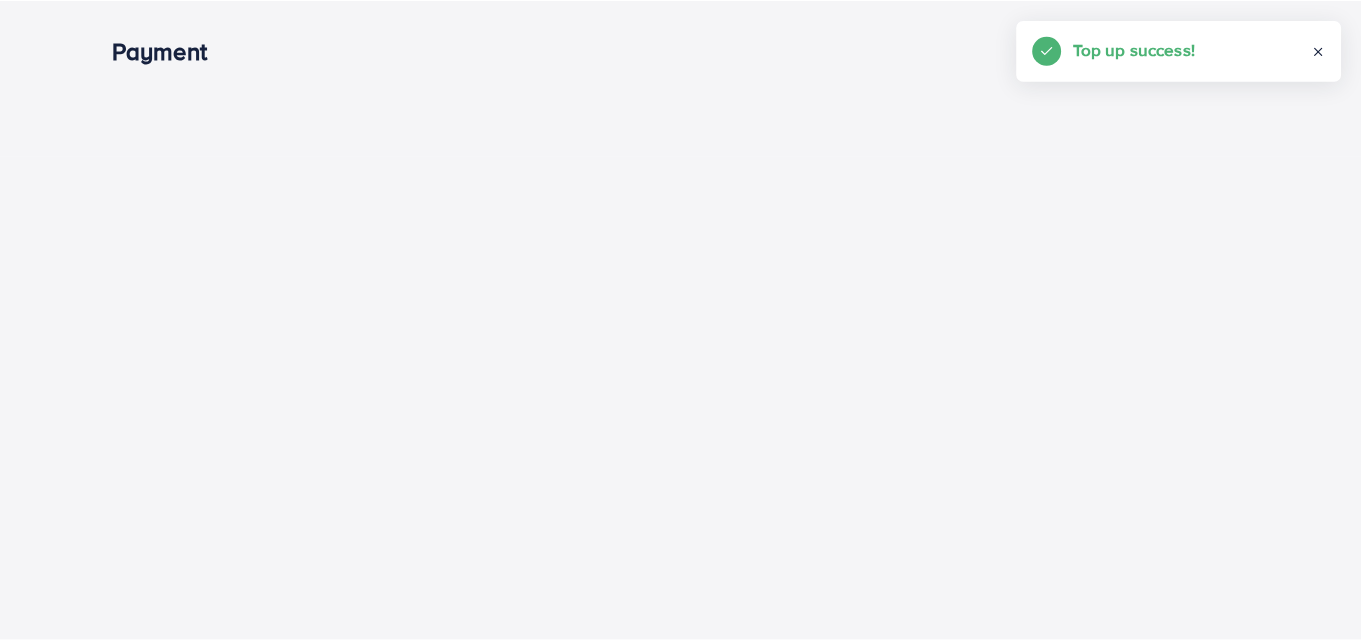 scroll, scrollTop: 0, scrollLeft: 0, axis: both 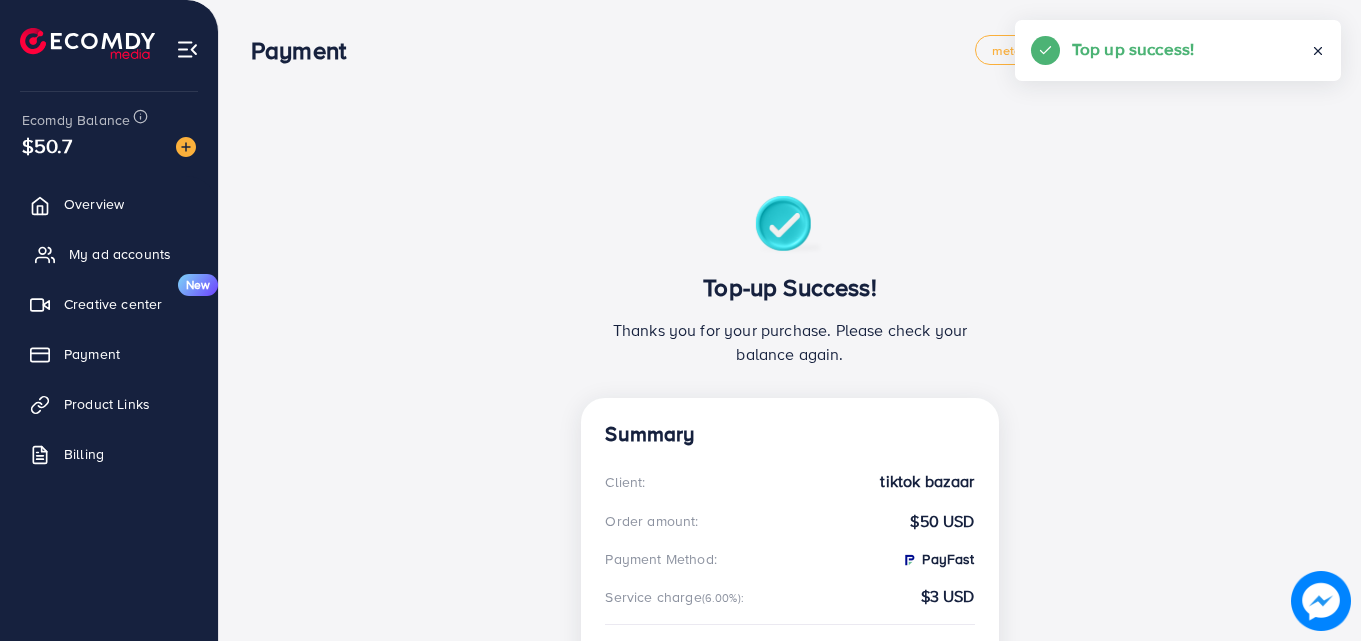 click on "My ad accounts" at bounding box center (120, 254) 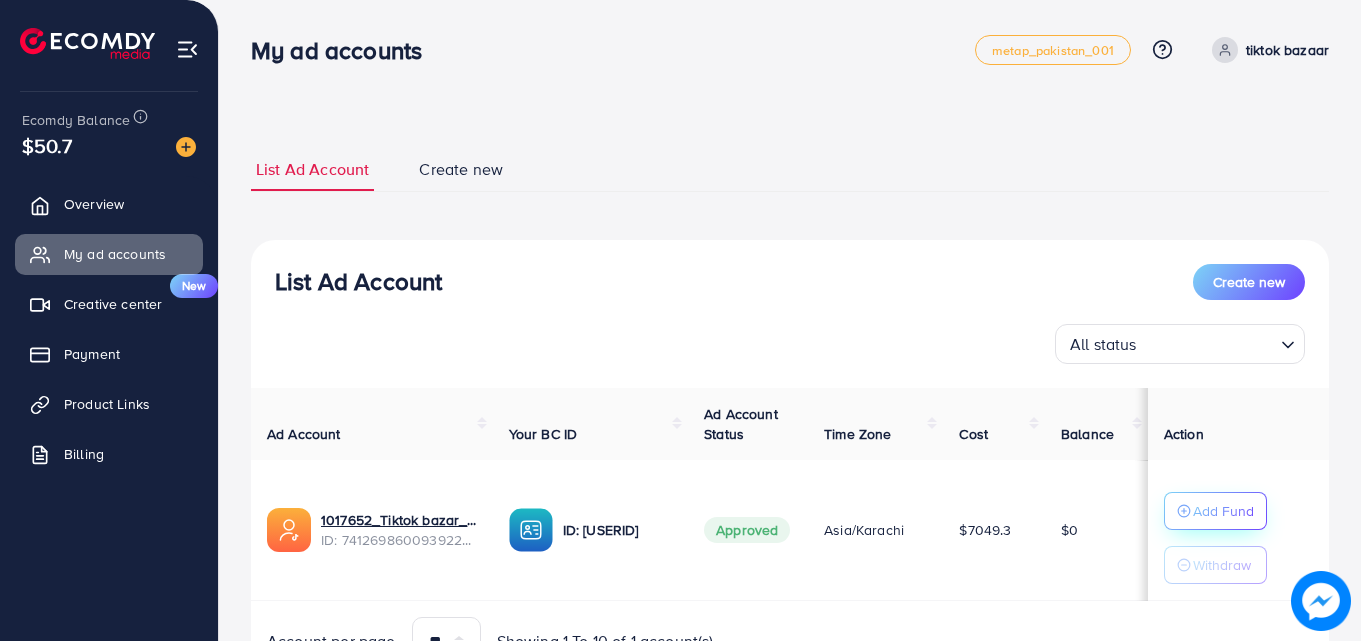 click on "Add Fund" at bounding box center (1223, 511) 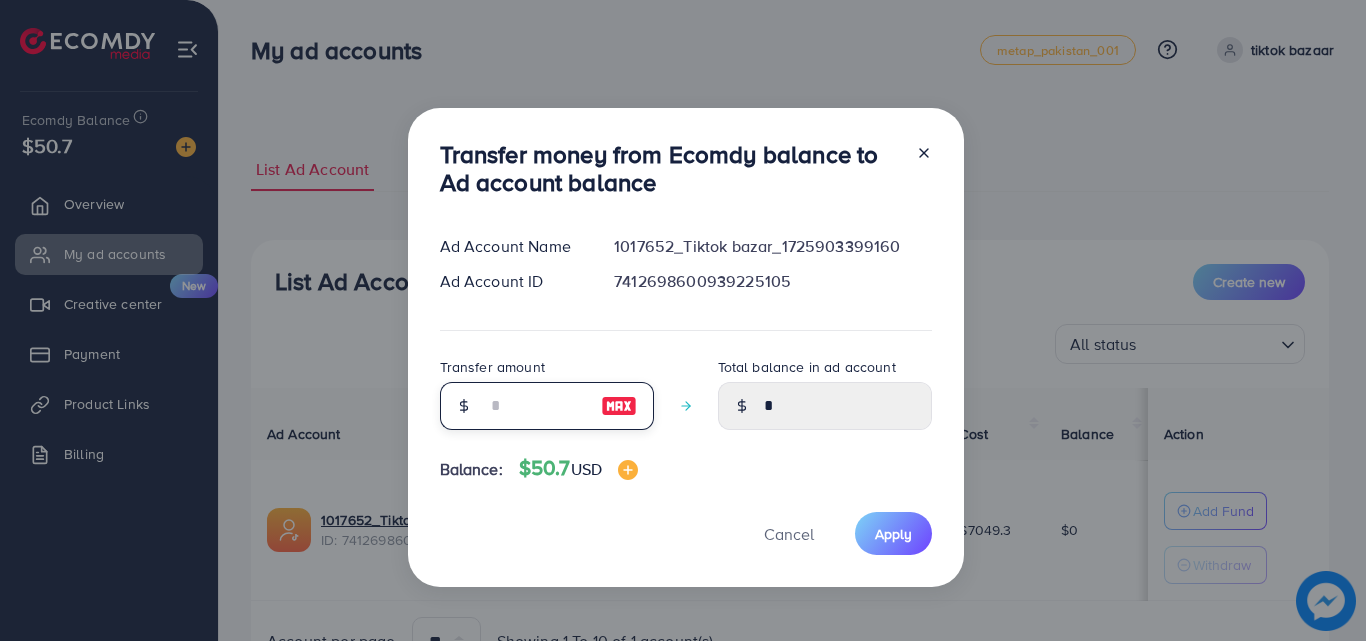 click at bounding box center [536, 406] 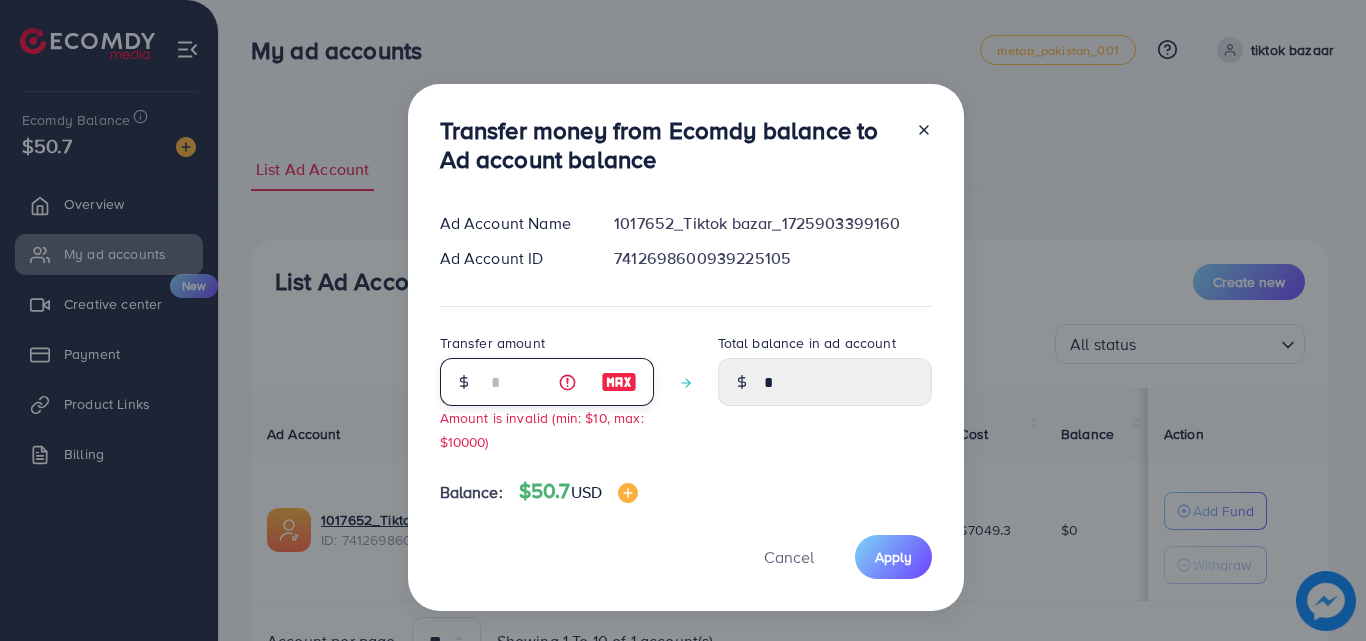type on "*" 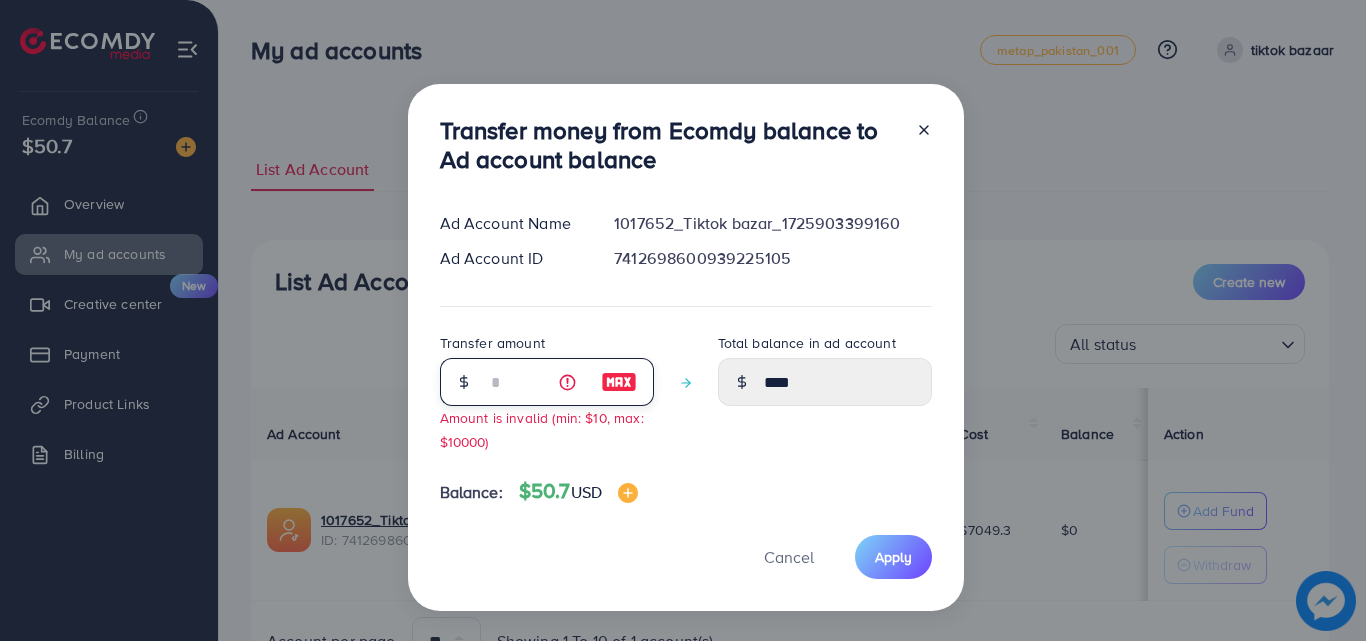 type on "**" 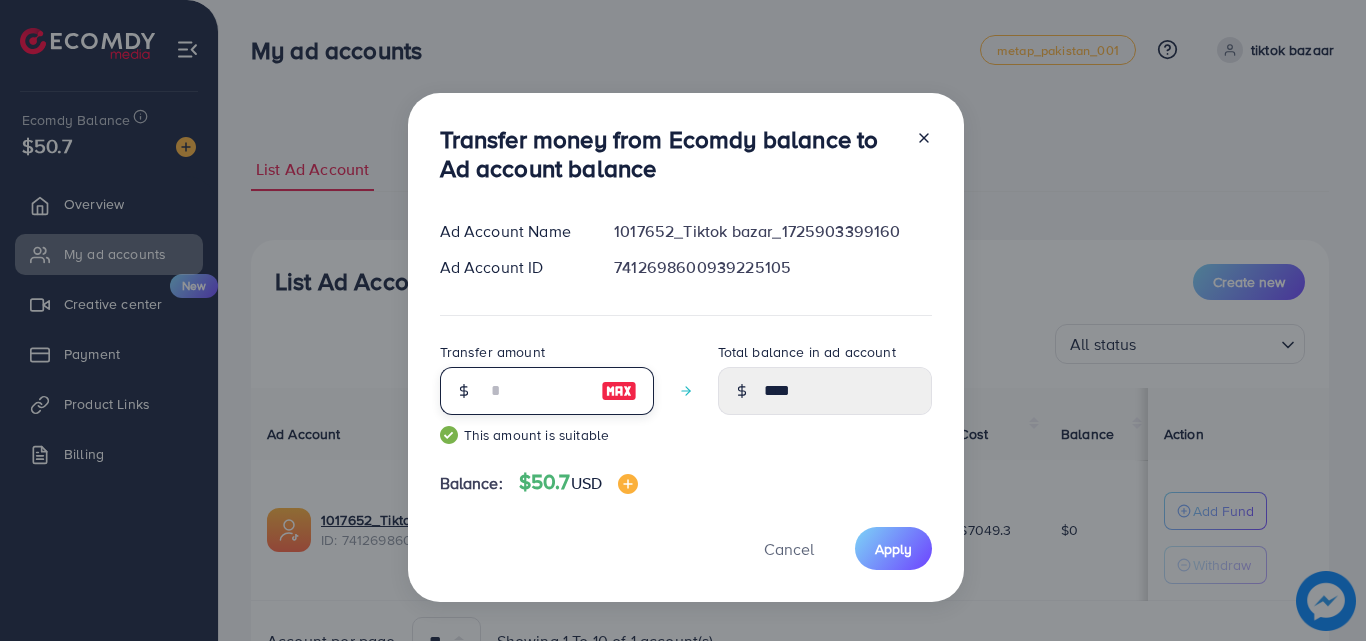type on "*****" 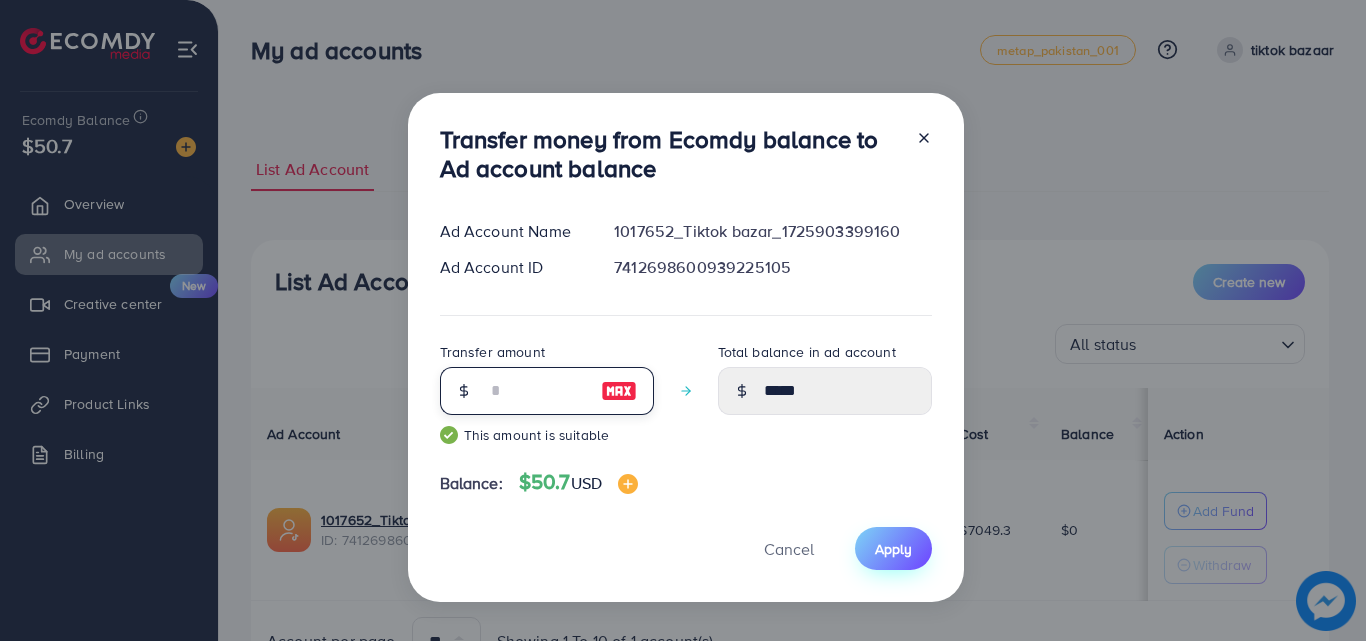 type on "**" 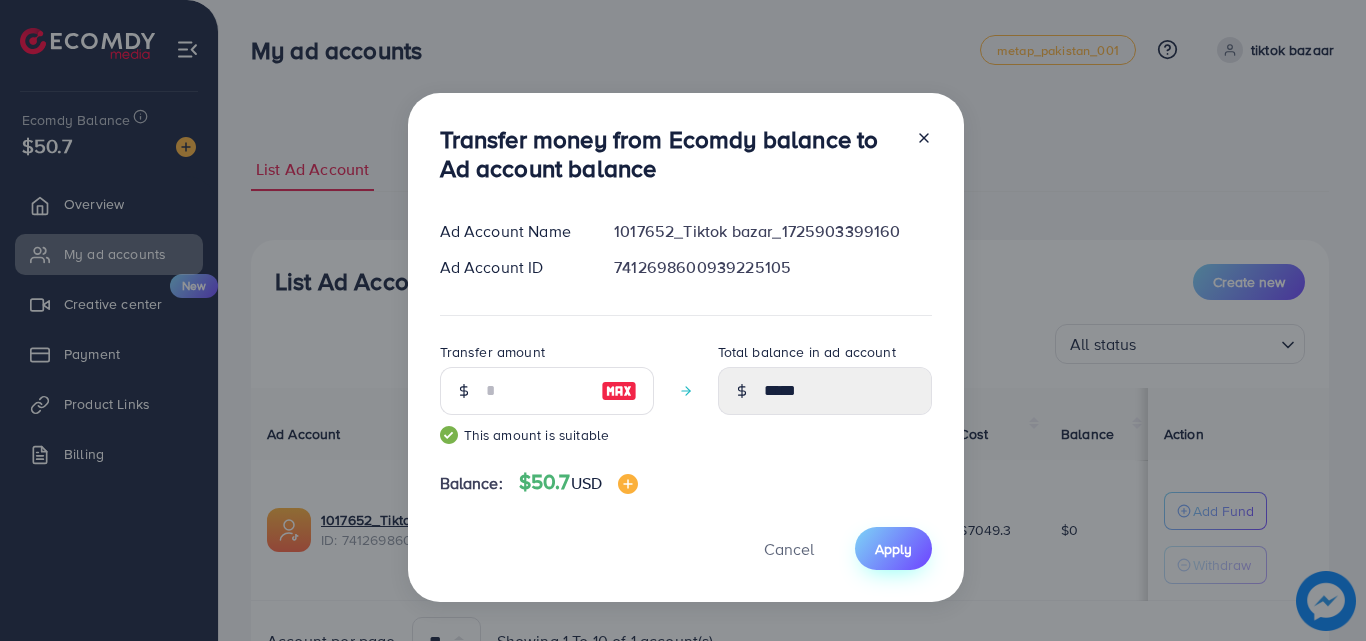 click on "Apply" at bounding box center [893, 548] 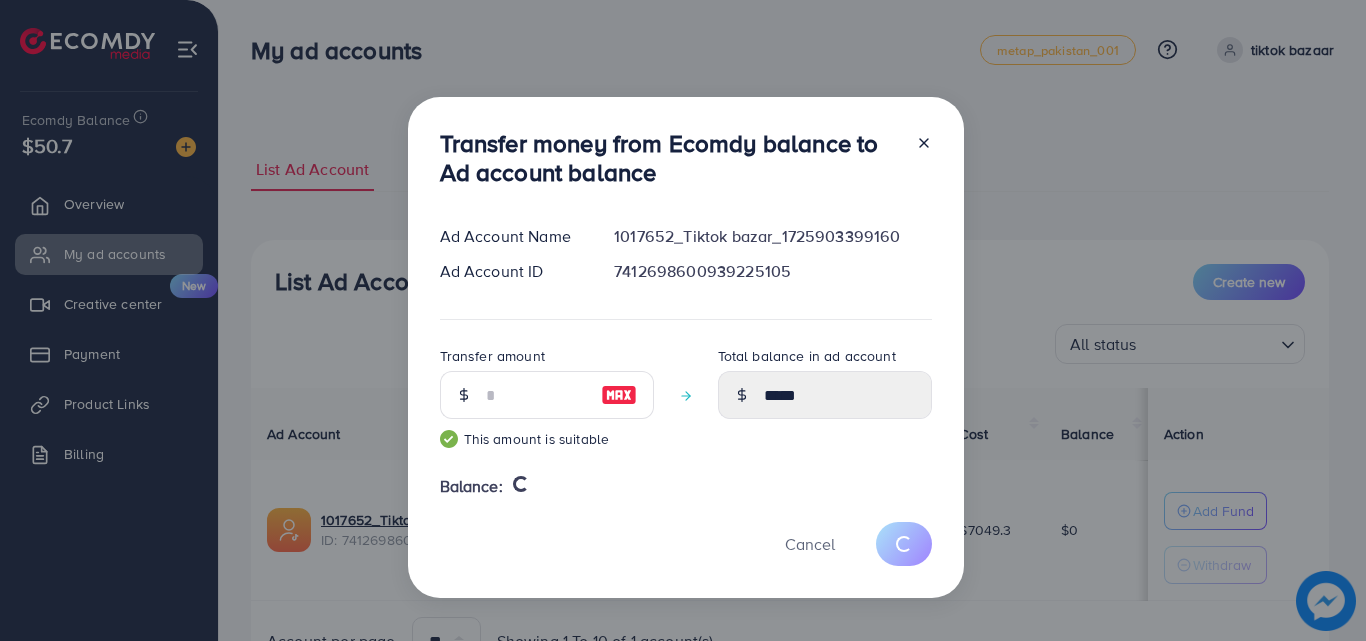 type 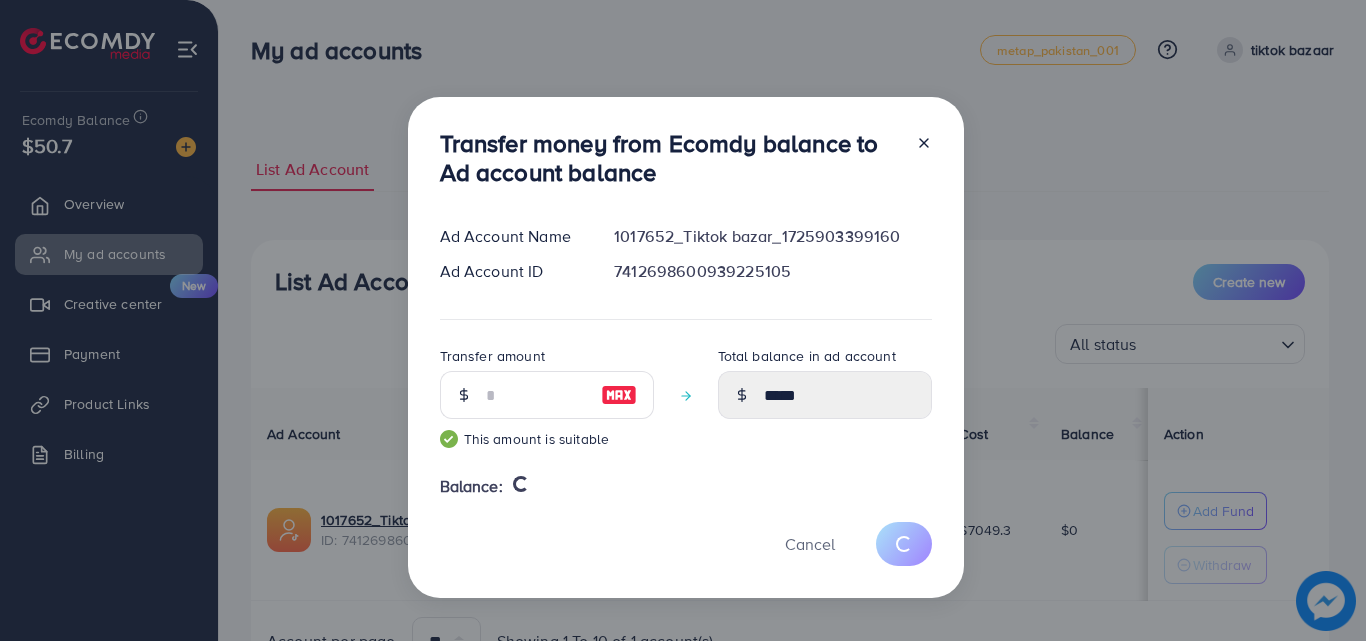 type on "*" 